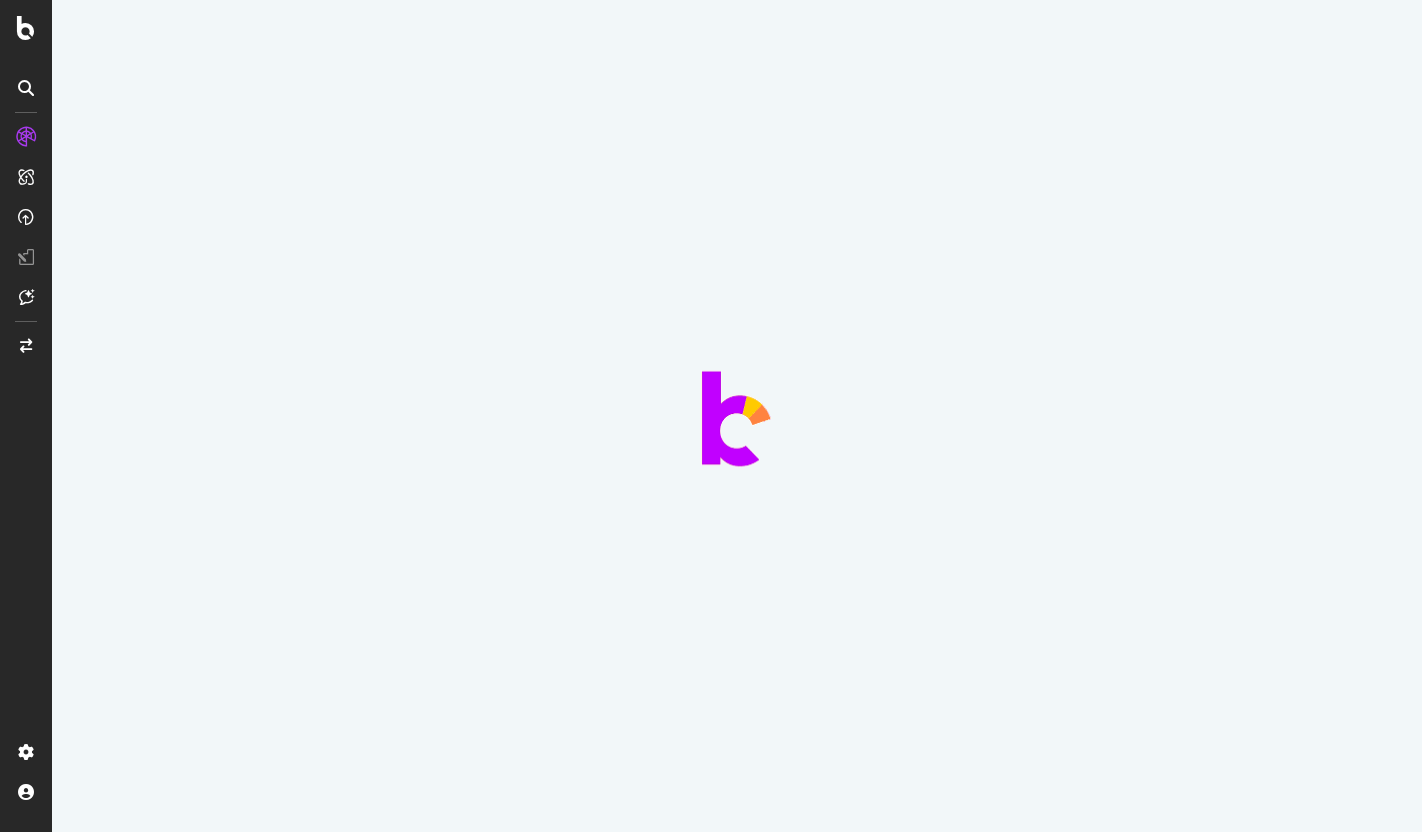 scroll, scrollTop: 0, scrollLeft: 0, axis: both 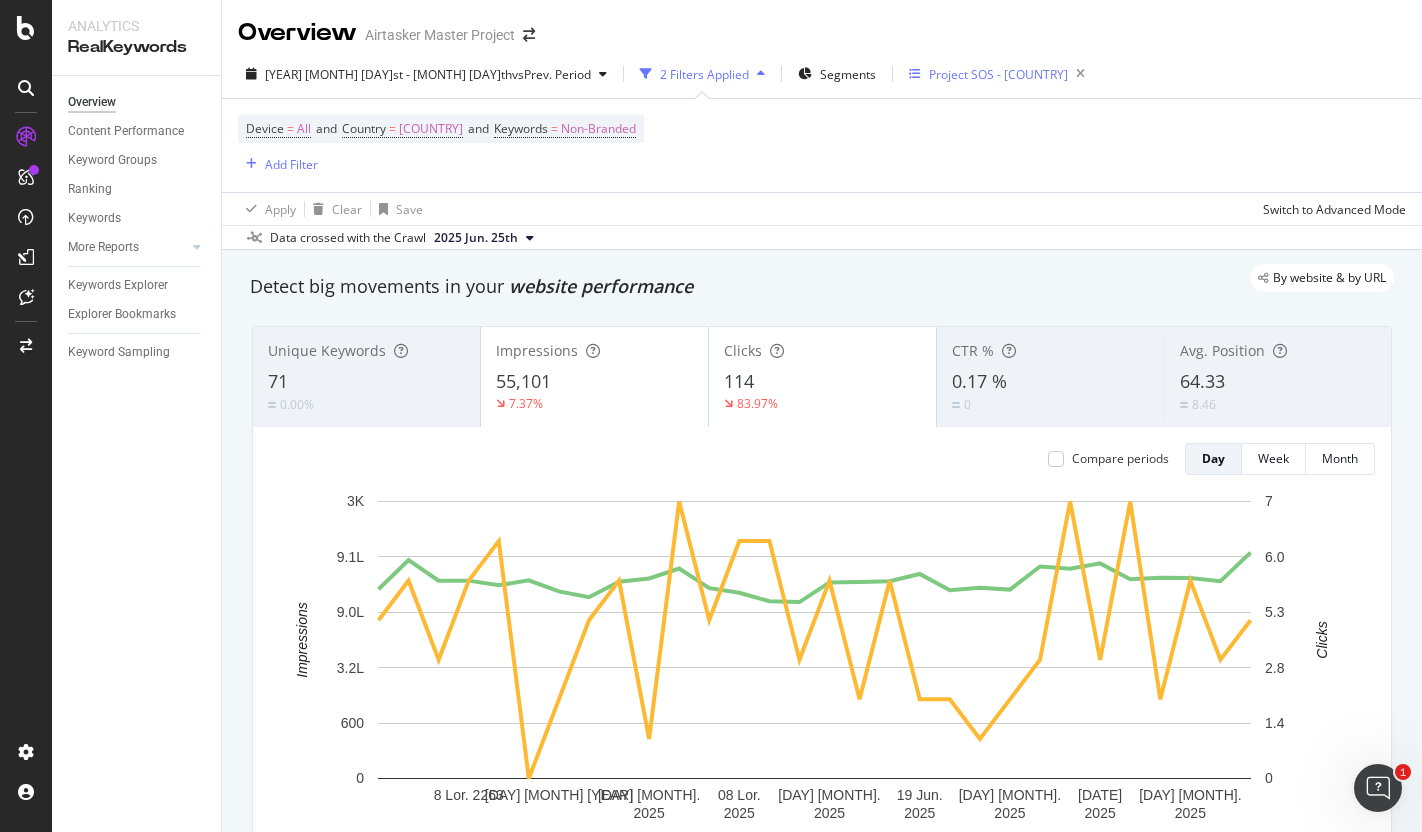 click on "Project SOS - [COUNTRY]" at bounding box center [1001, 74] 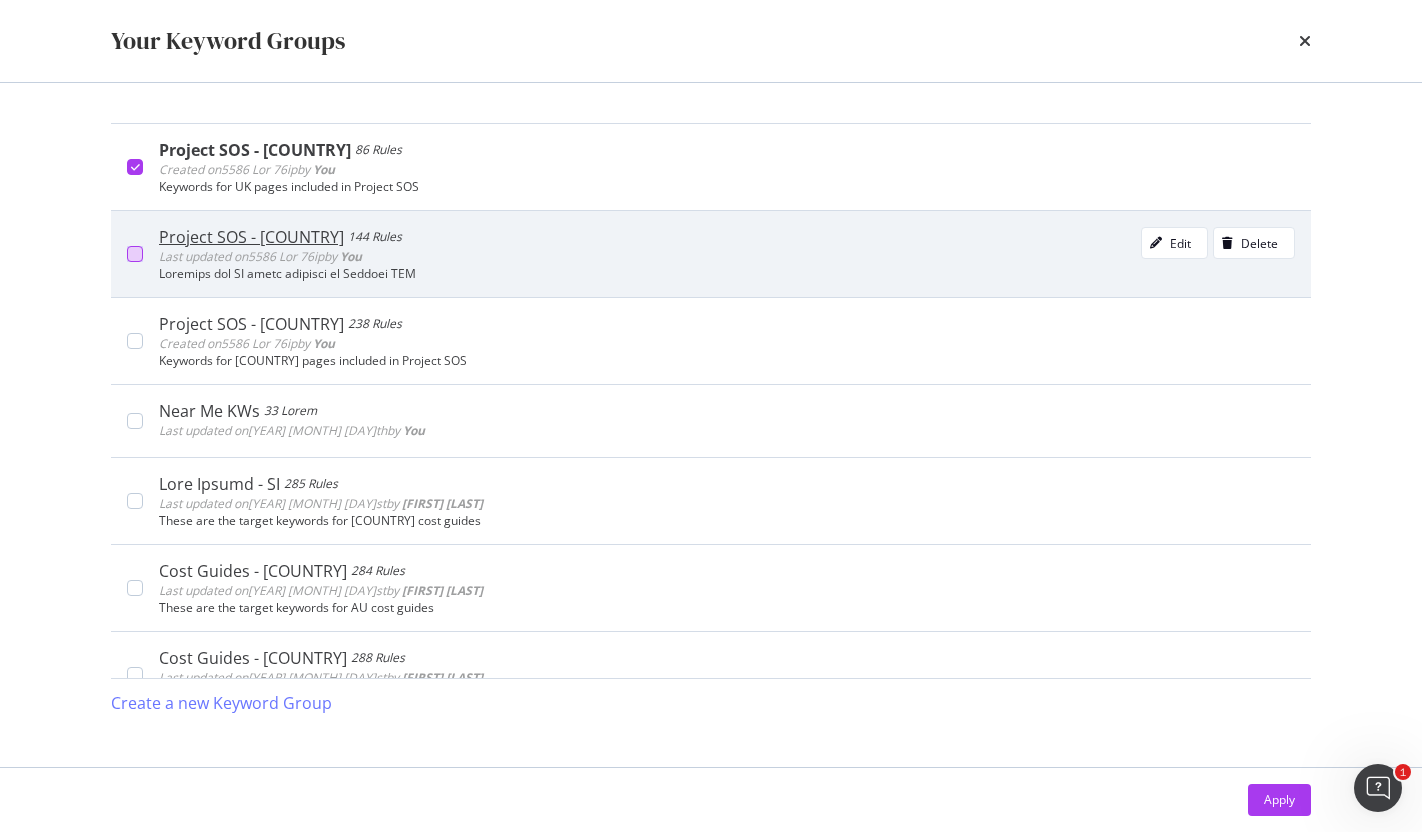 click at bounding box center [135, 167] 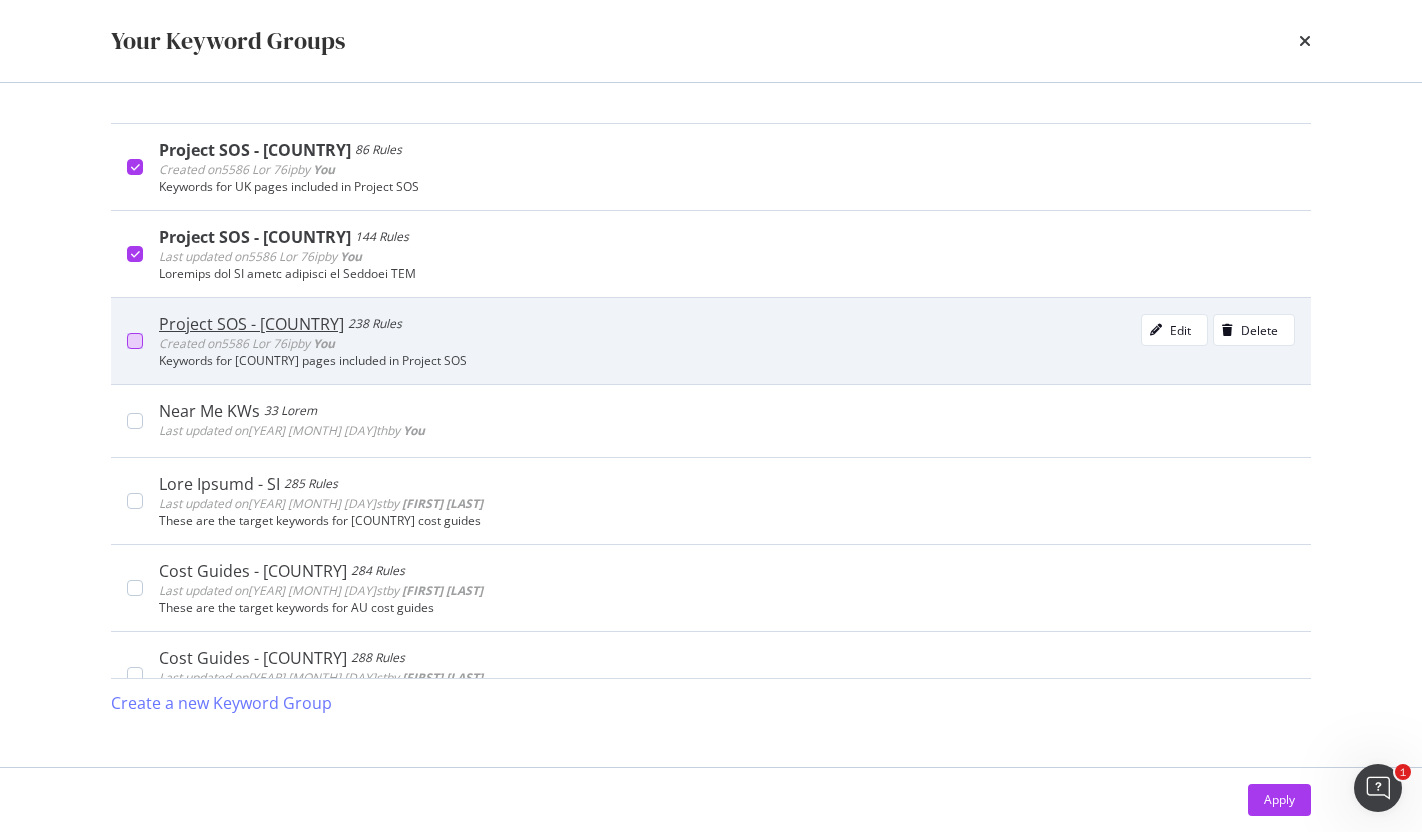 click at bounding box center [135, 167] 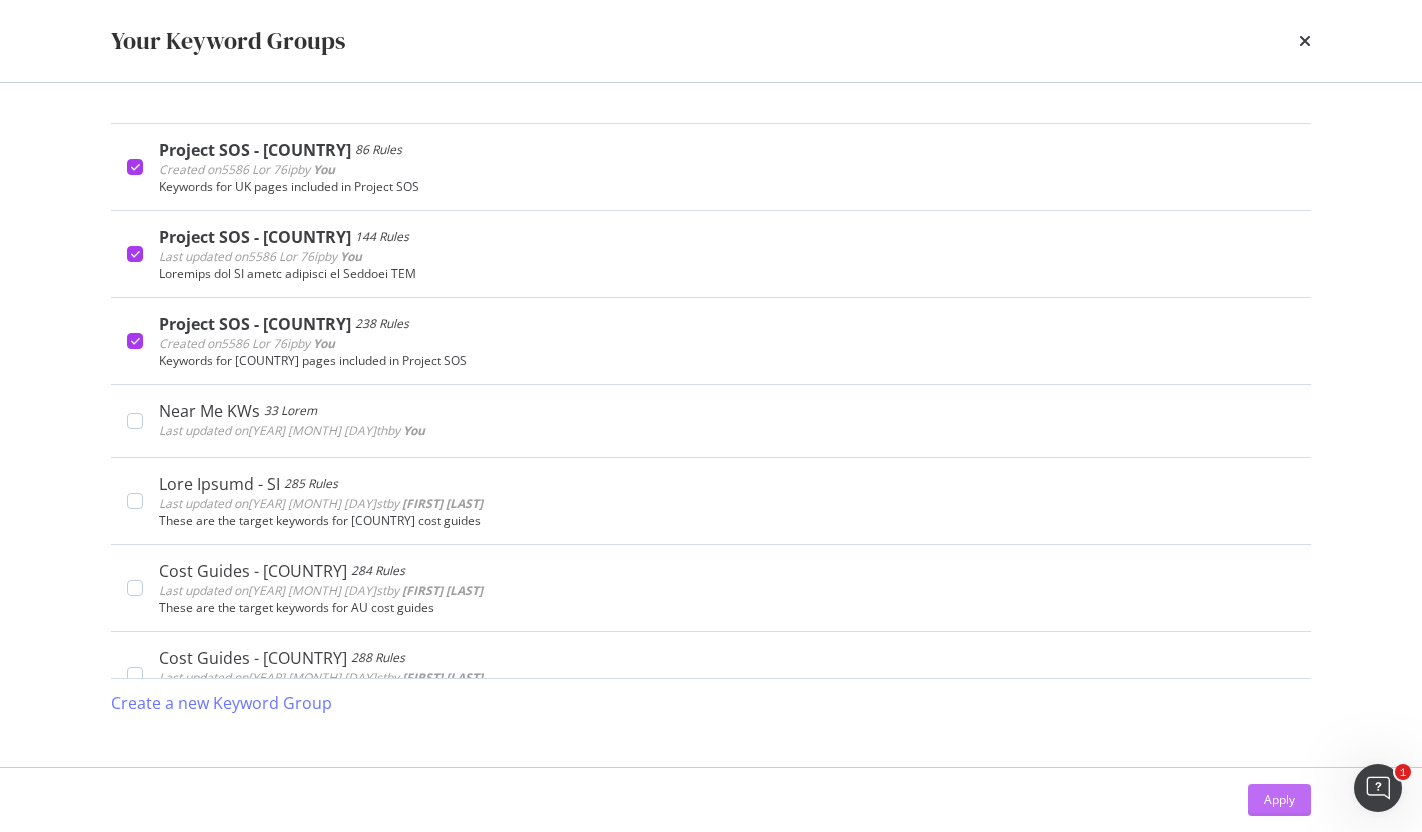 click on "Apply" at bounding box center [1279, 800] 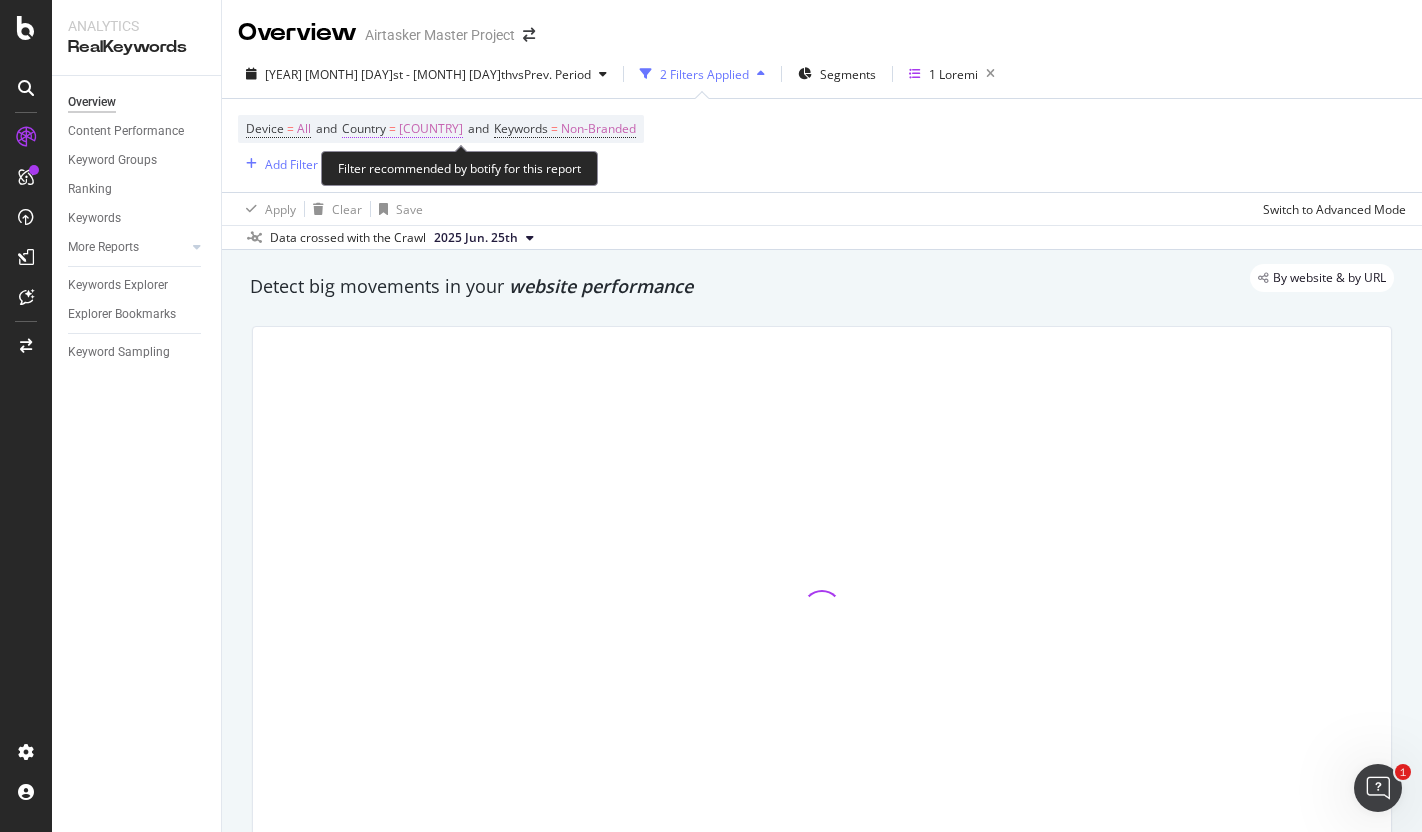 click on "[COUNTRY]" at bounding box center [304, 129] 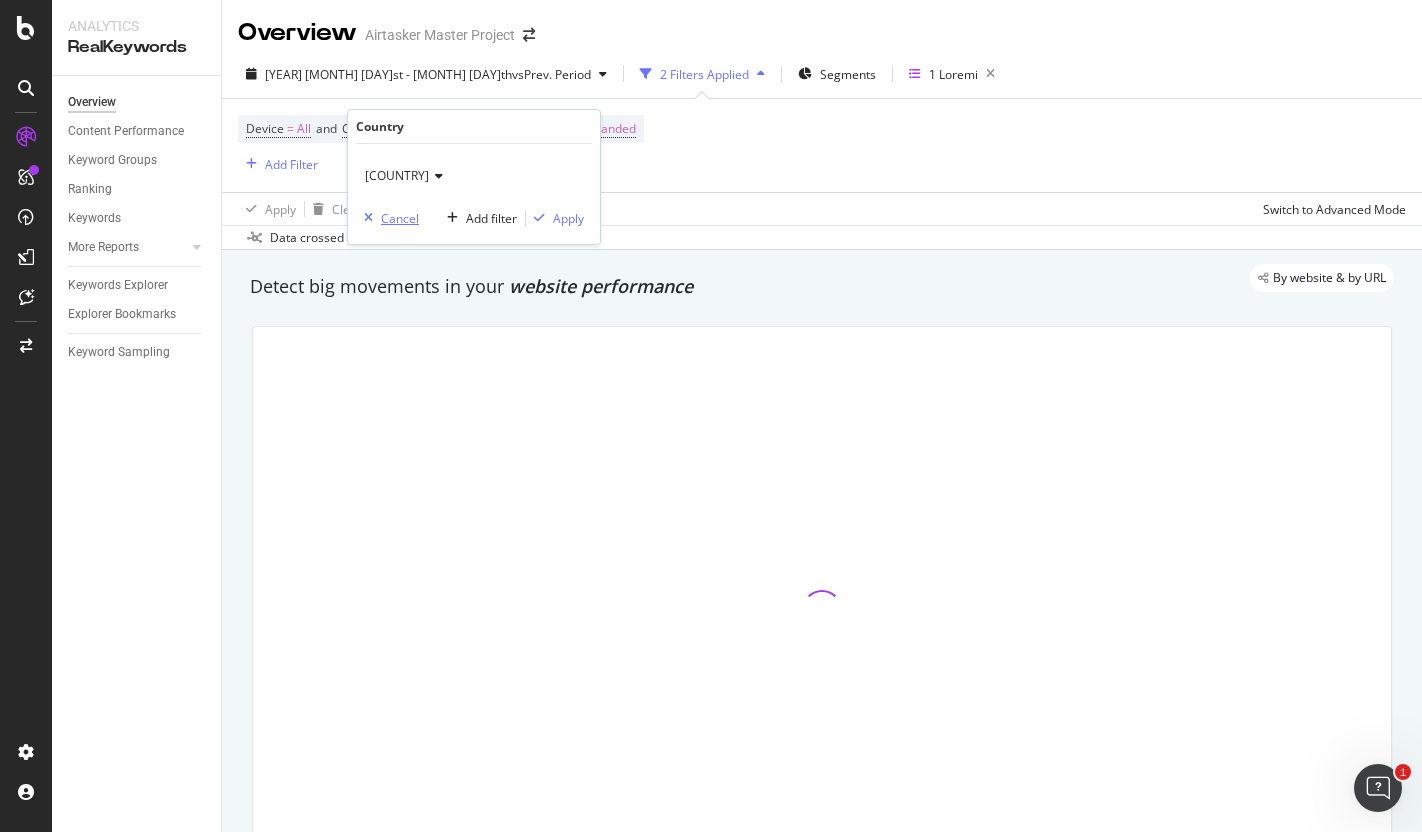 click at bounding box center [368, 218] 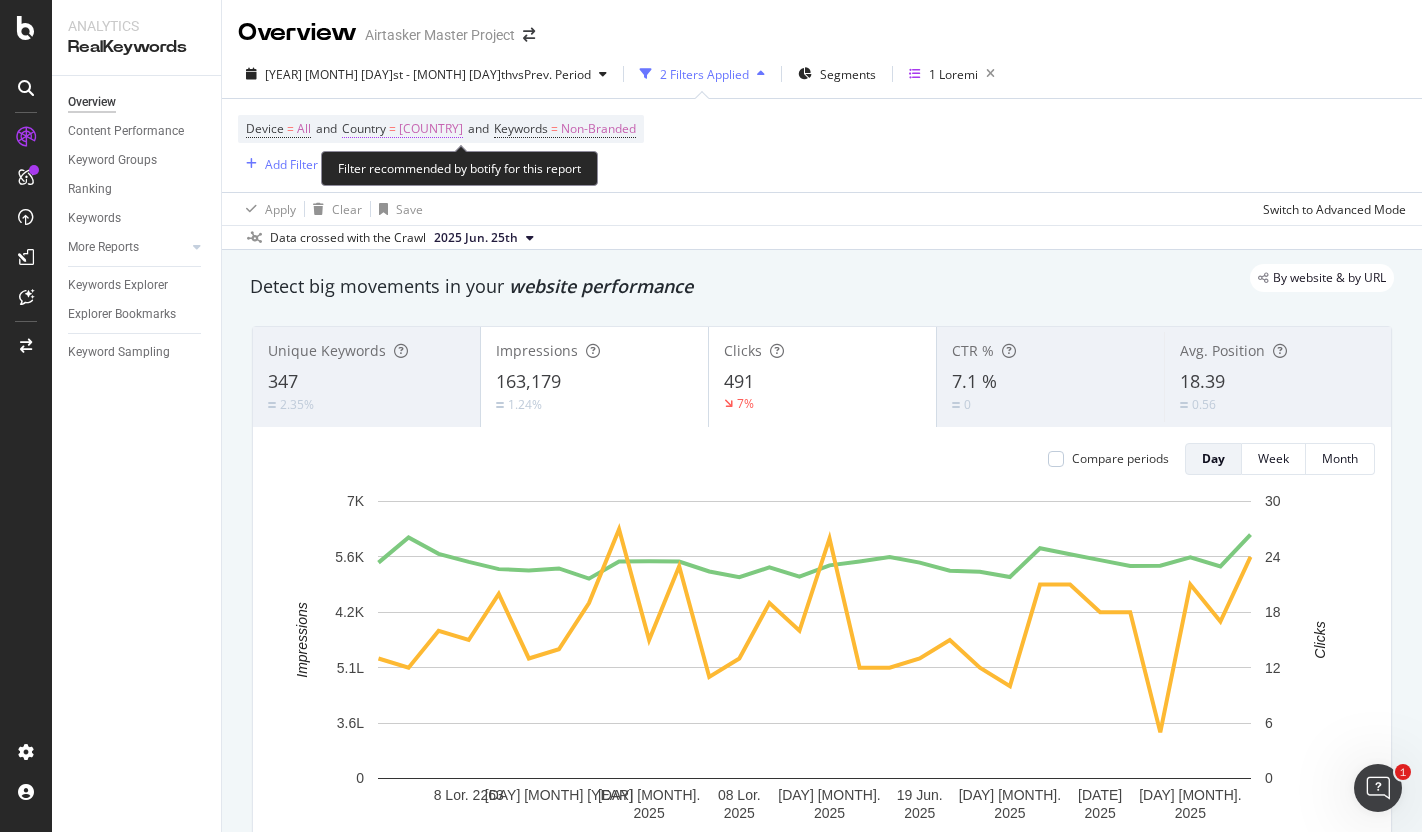 click on "[COUNTRY]" at bounding box center [304, 129] 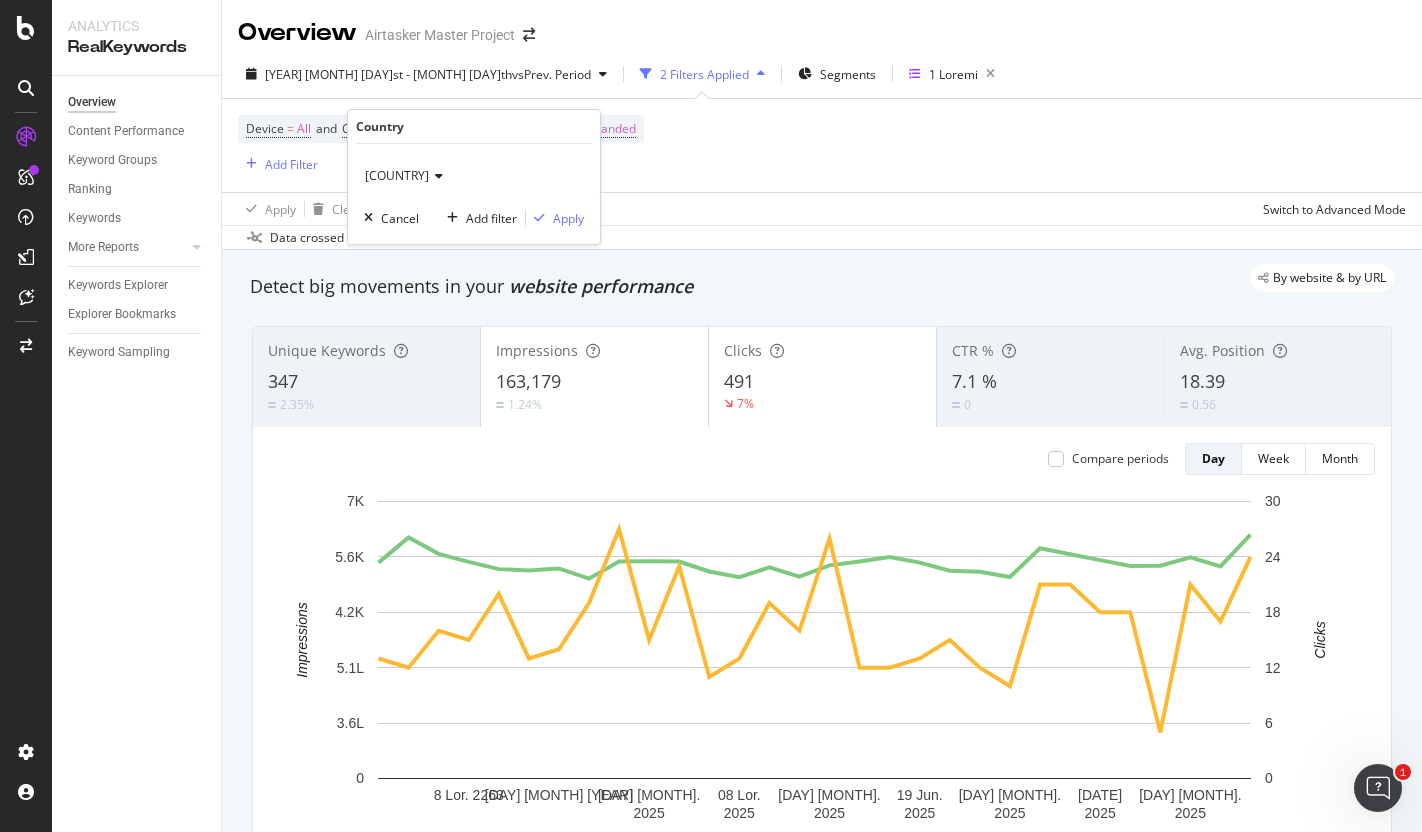 click on "[COUNTRY]" at bounding box center [397, 175] 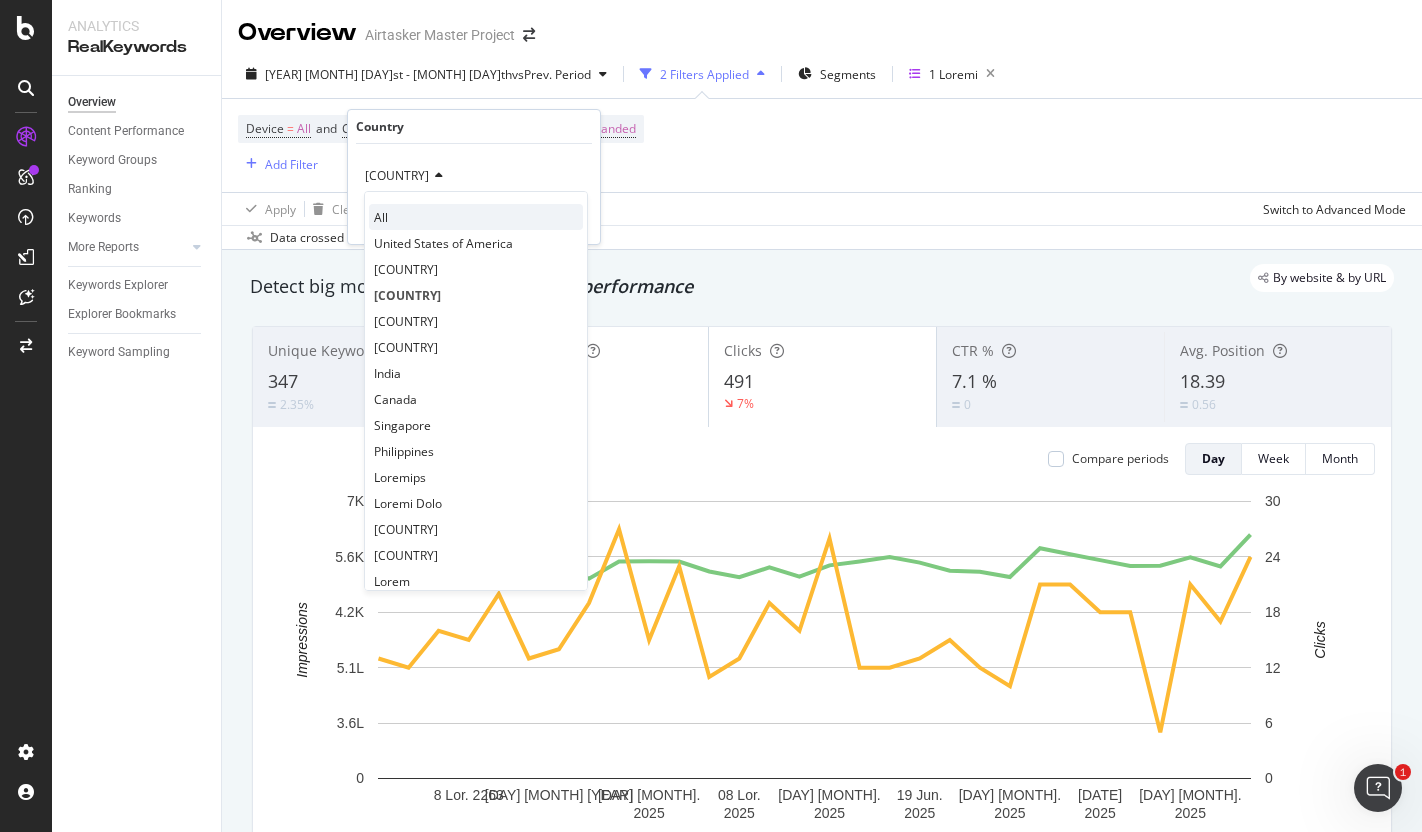 click on "All" at bounding box center [476, 217] 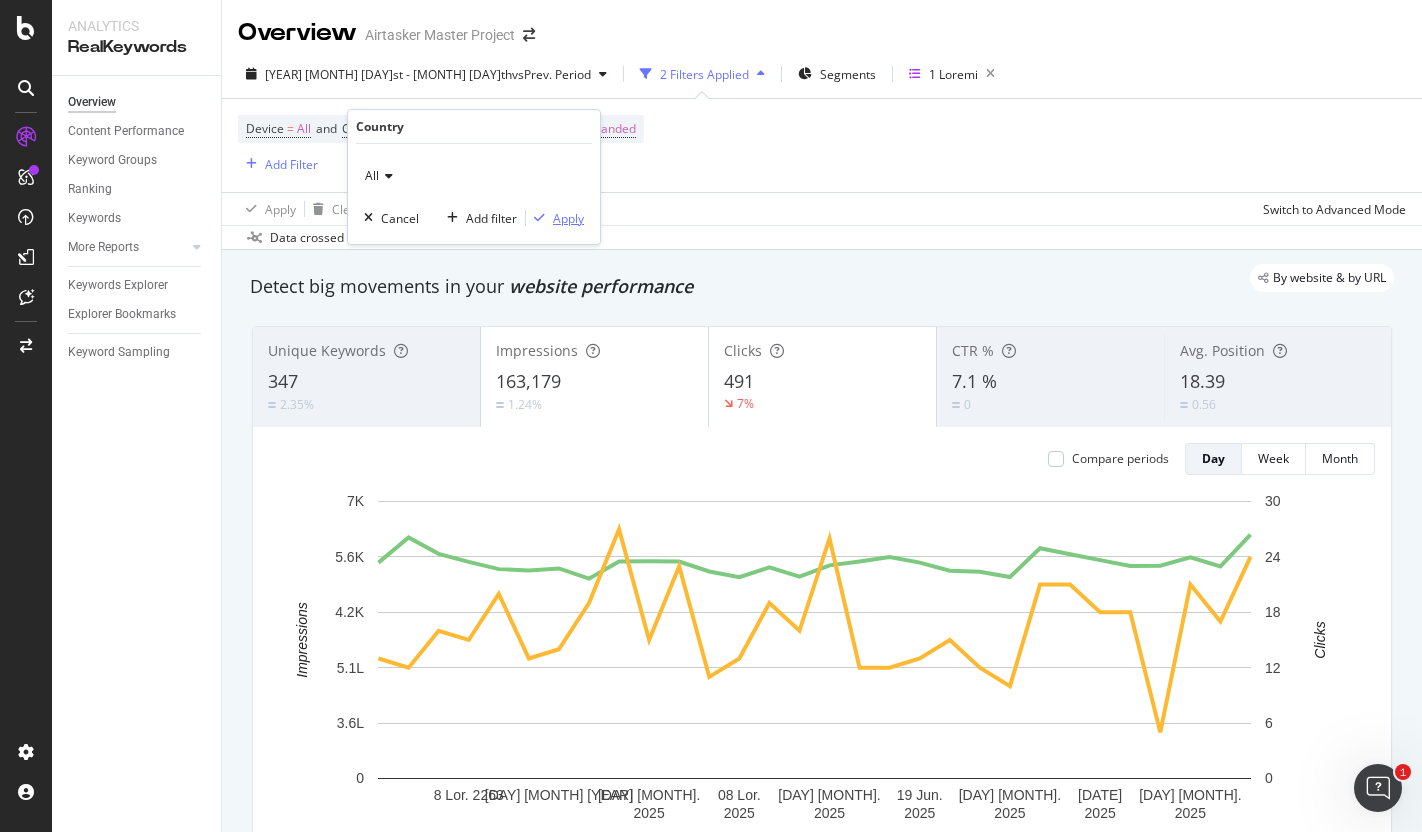 click on "Apply" at bounding box center [568, 218] 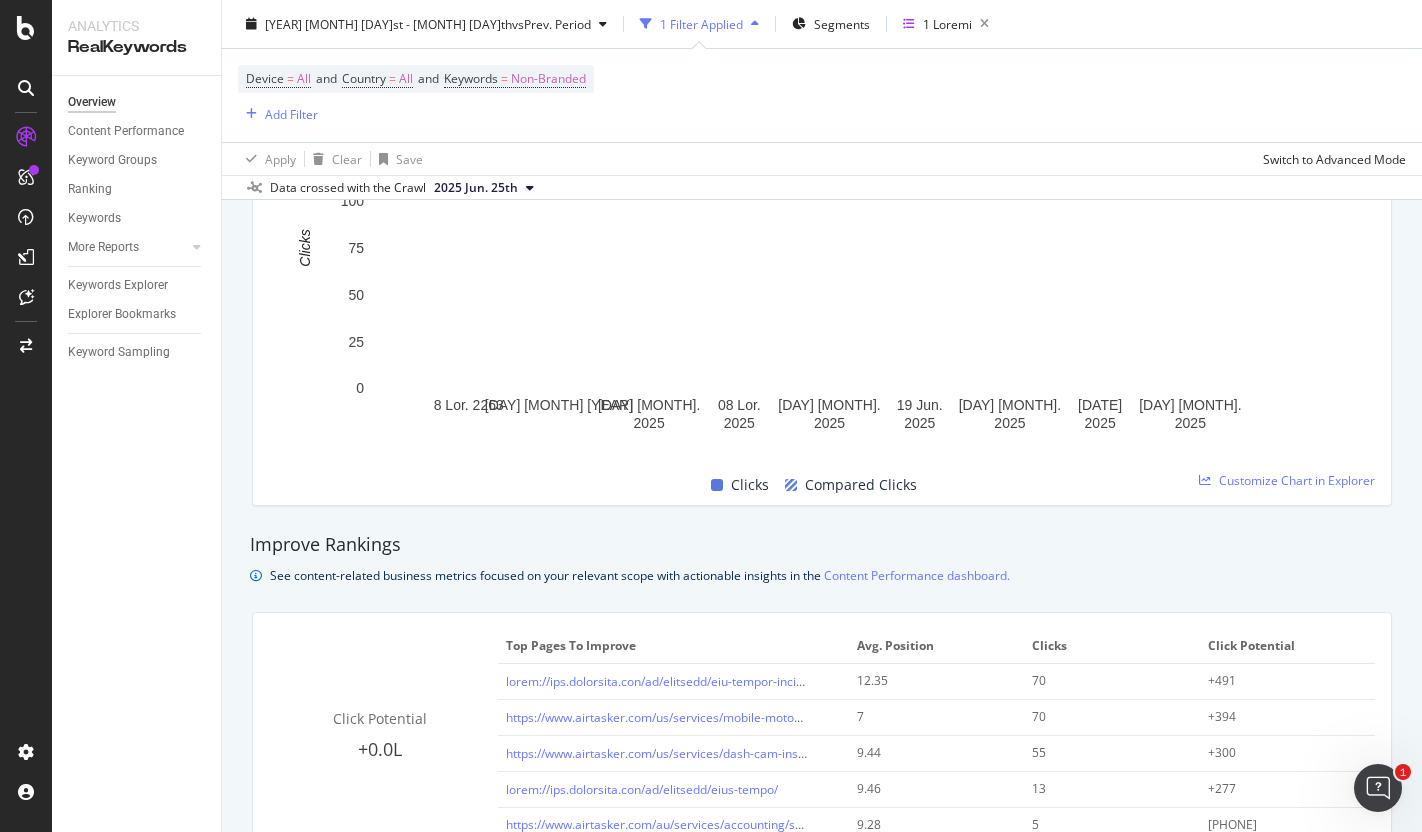 scroll, scrollTop: 907, scrollLeft: 0, axis: vertical 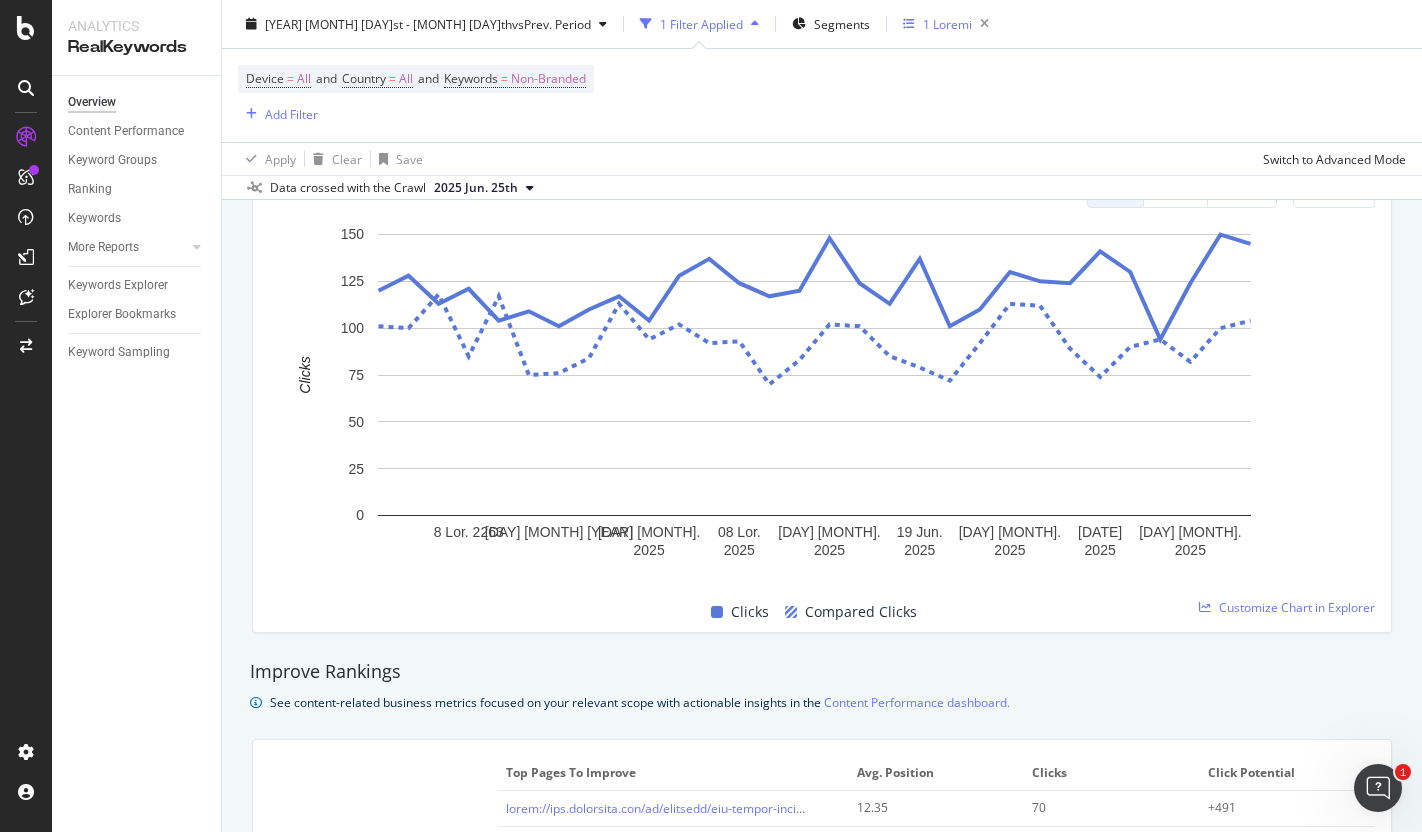 click on "1 Loremi" at bounding box center (947, 23) 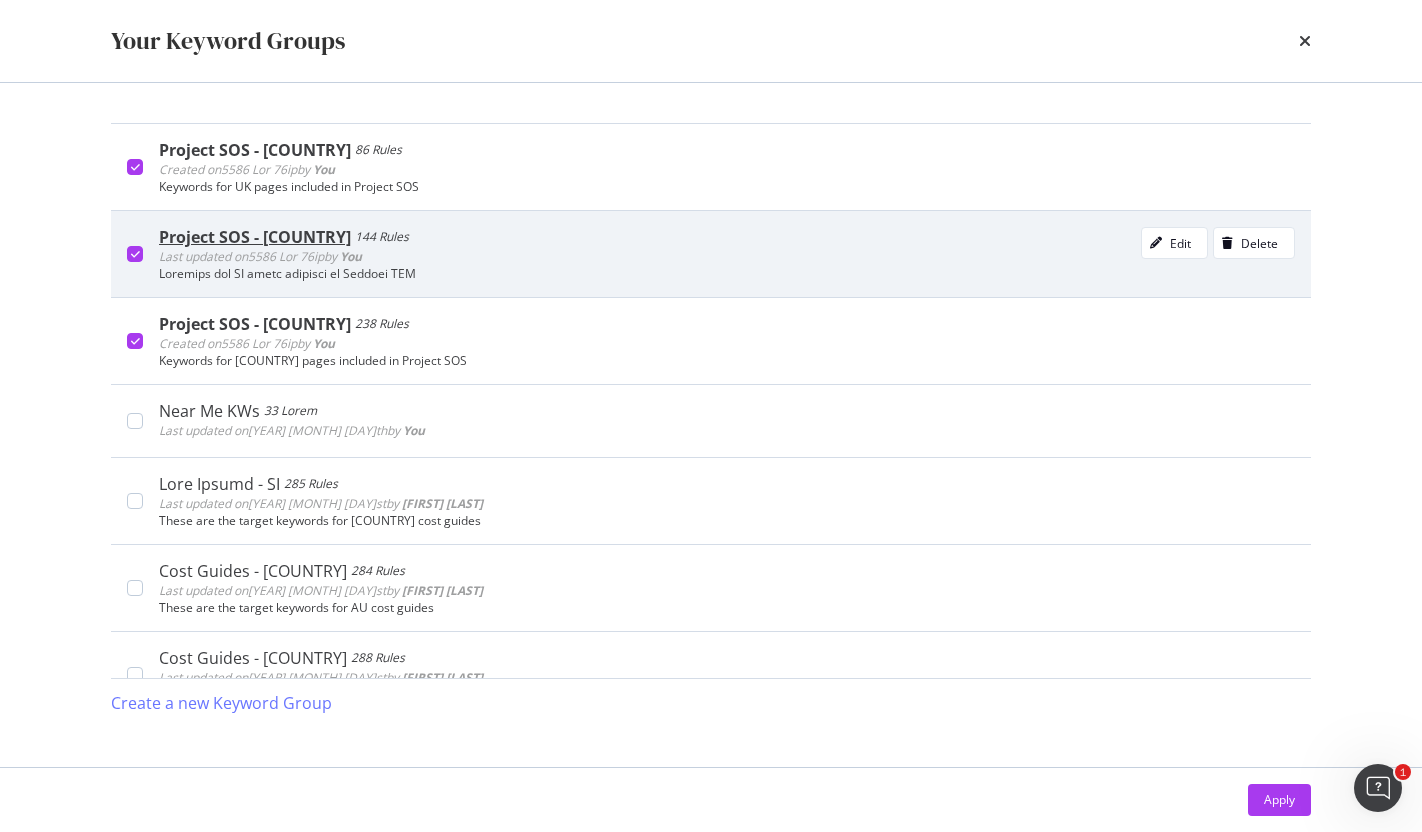 click at bounding box center (135, 167) 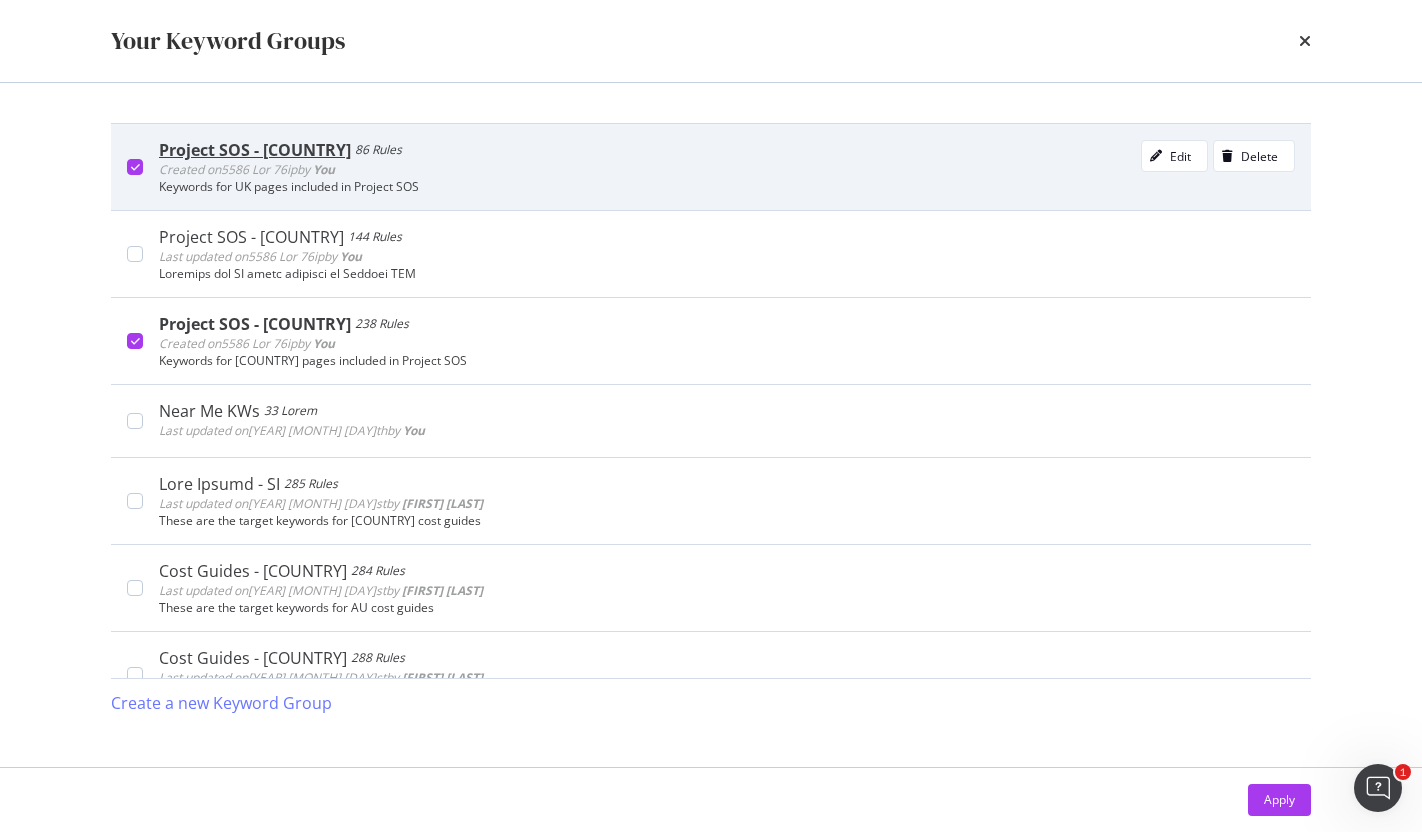 click at bounding box center (135, 167) 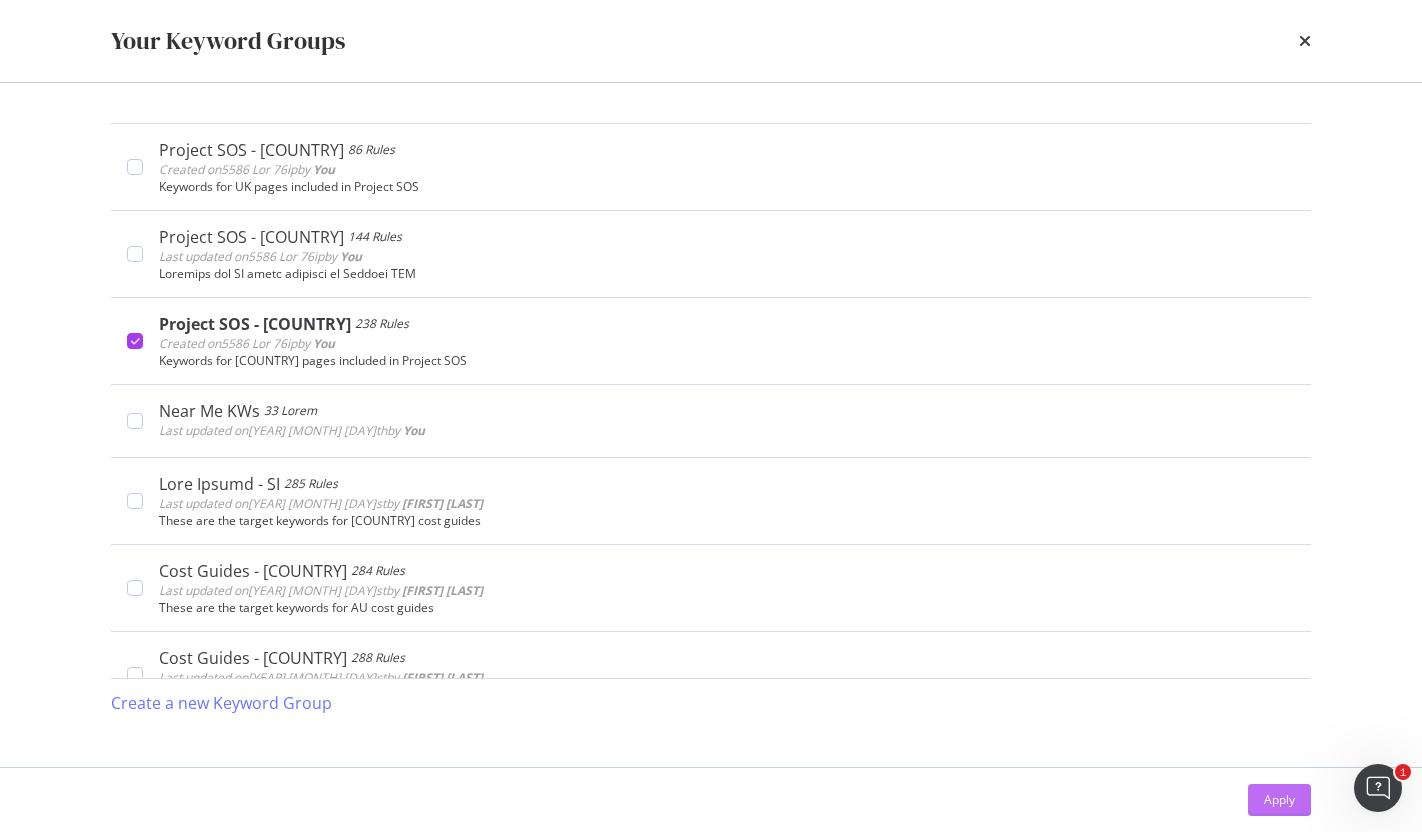 click on "Apply" at bounding box center (1279, 799) 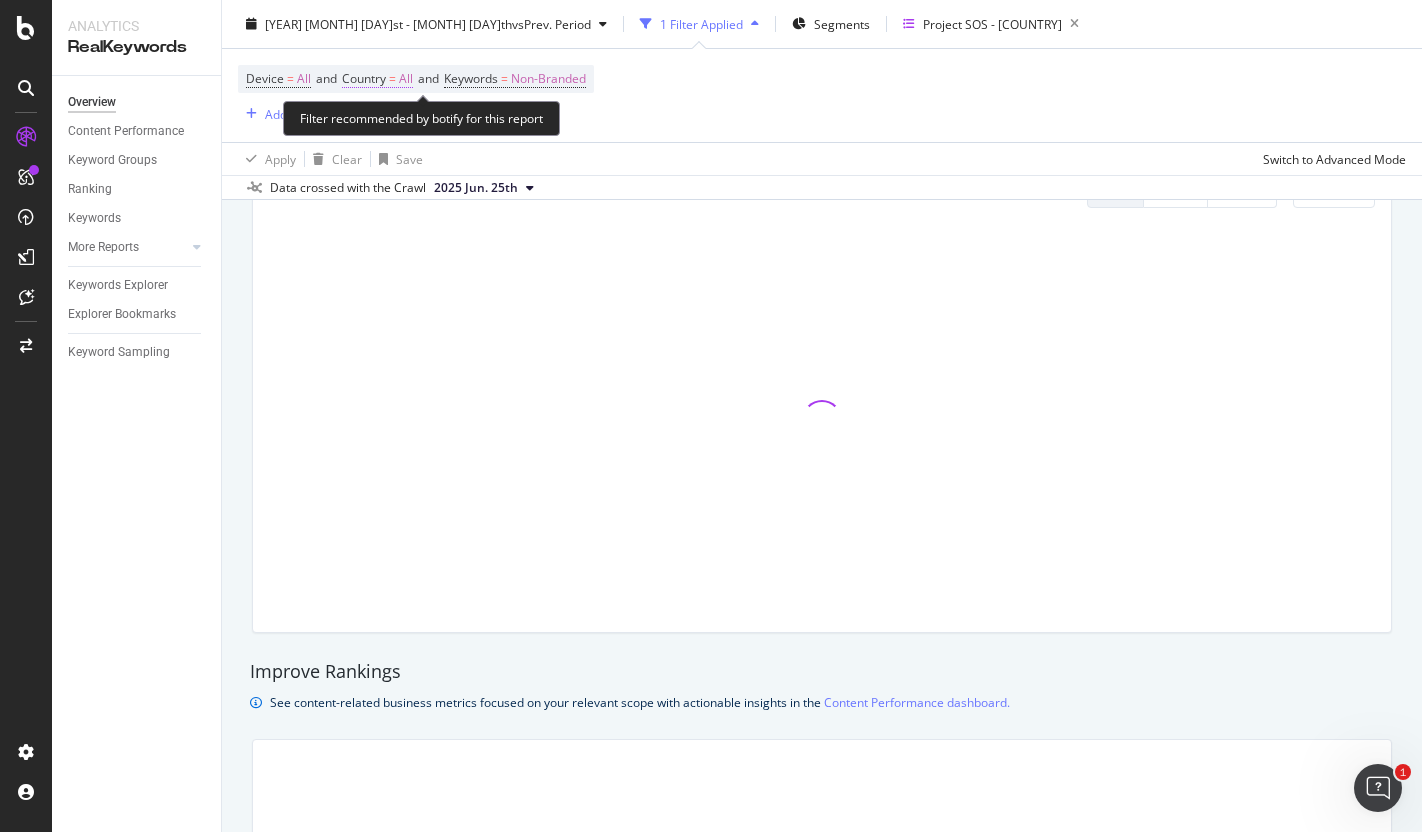 click on "Country" at bounding box center (265, 78) 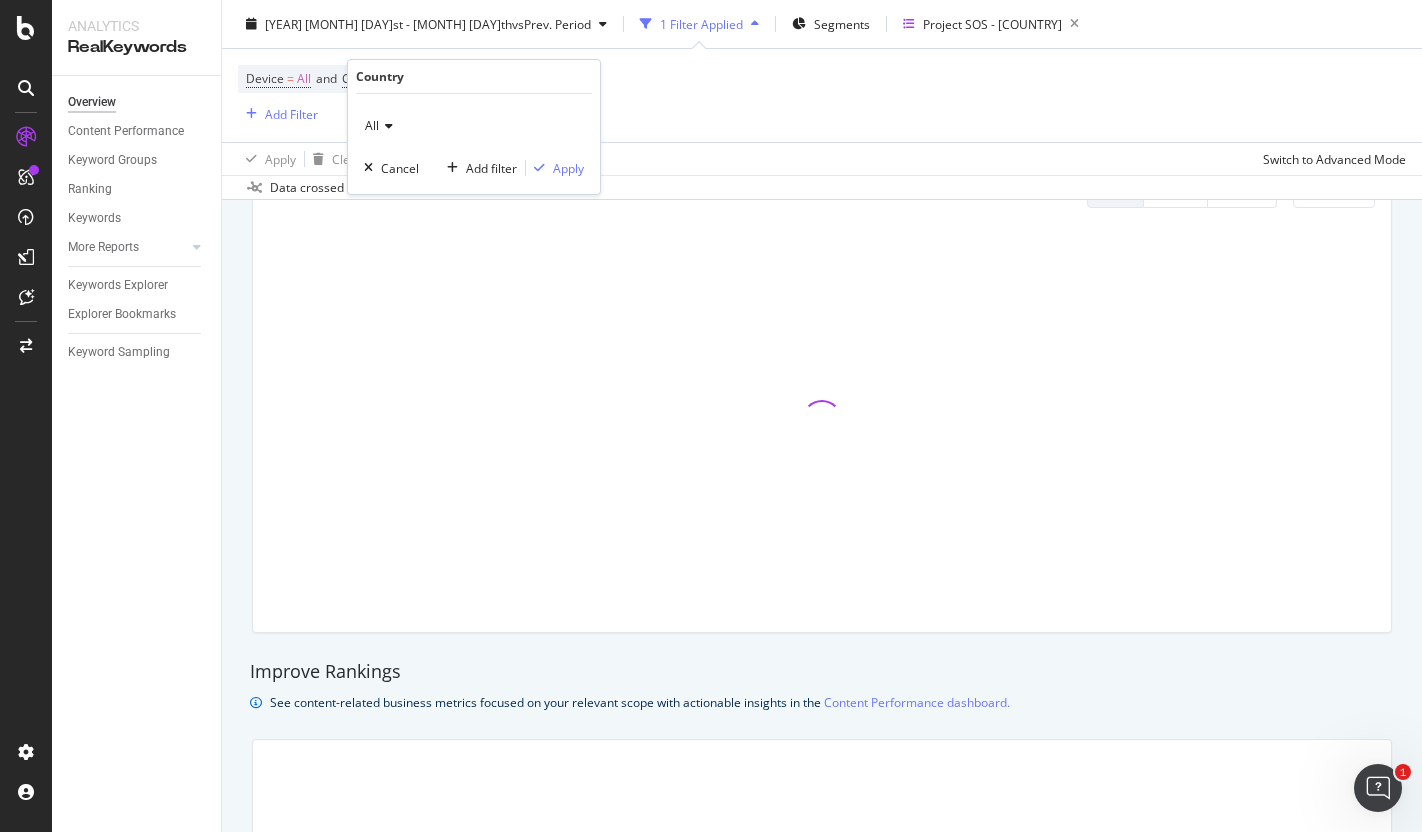 click at bounding box center [386, 126] 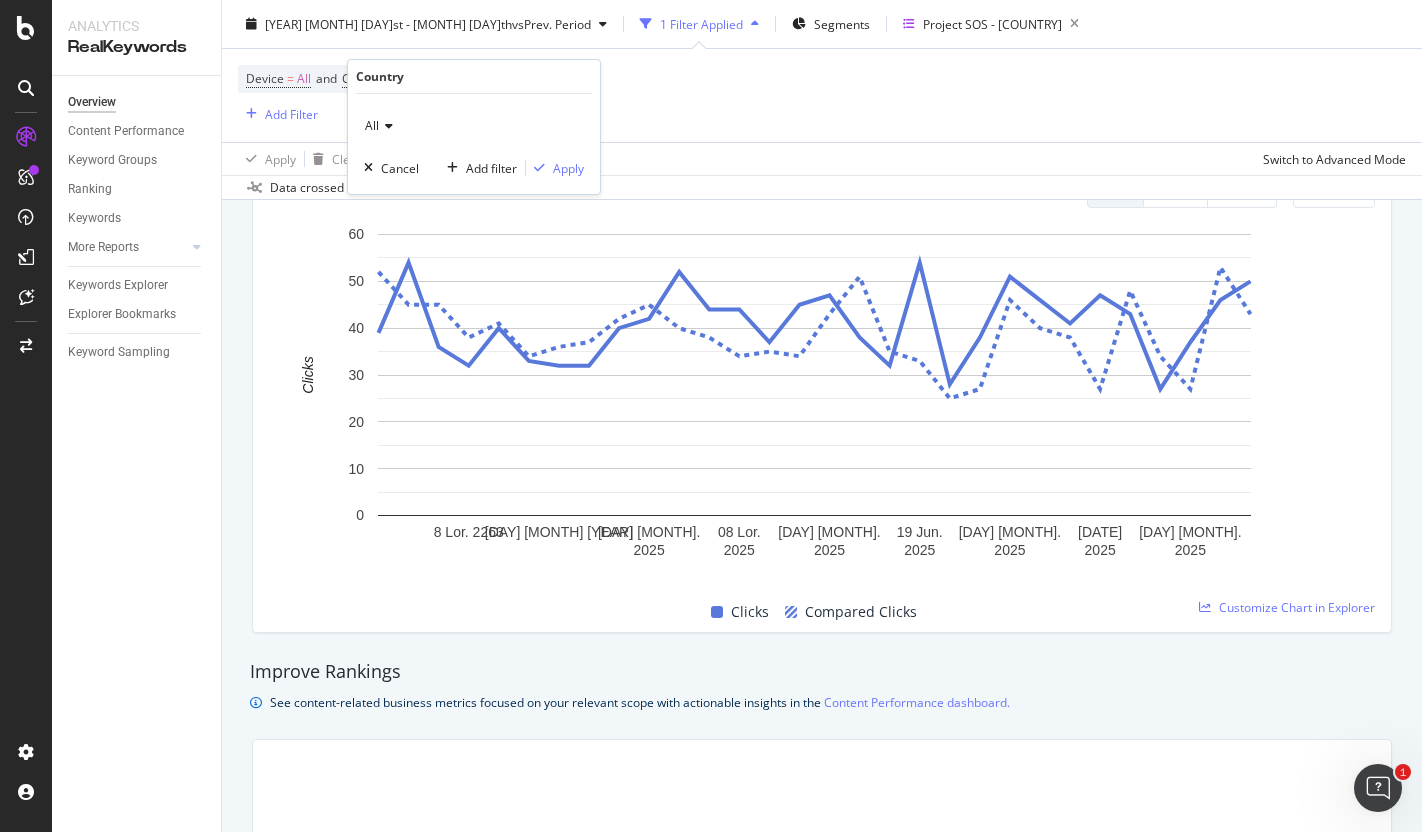 click at bounding box center (386, 126) 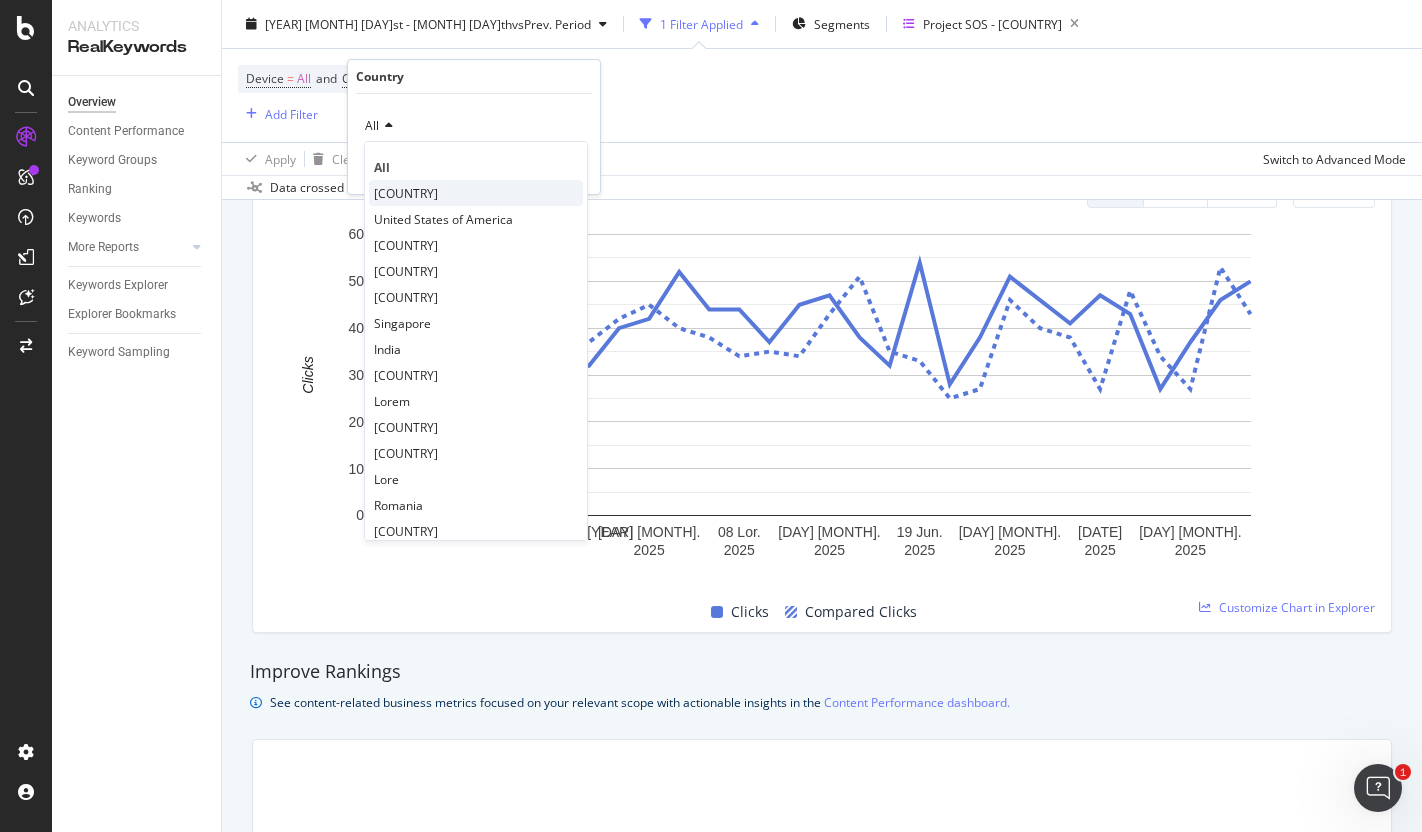 click on "[COUNTRY]" at bounding box center [382, 167] 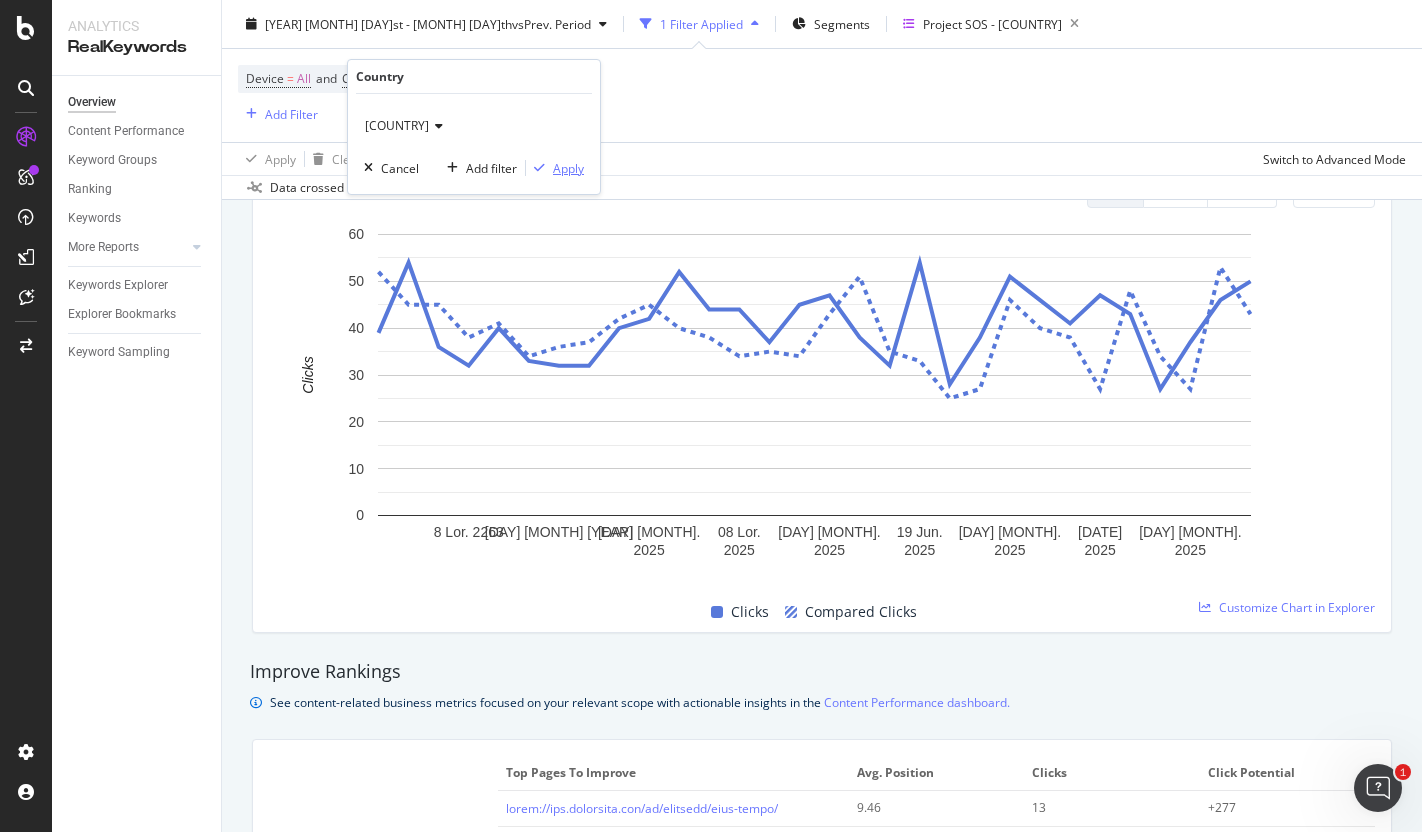 click on "Apply" at bounding box center (568, 168) 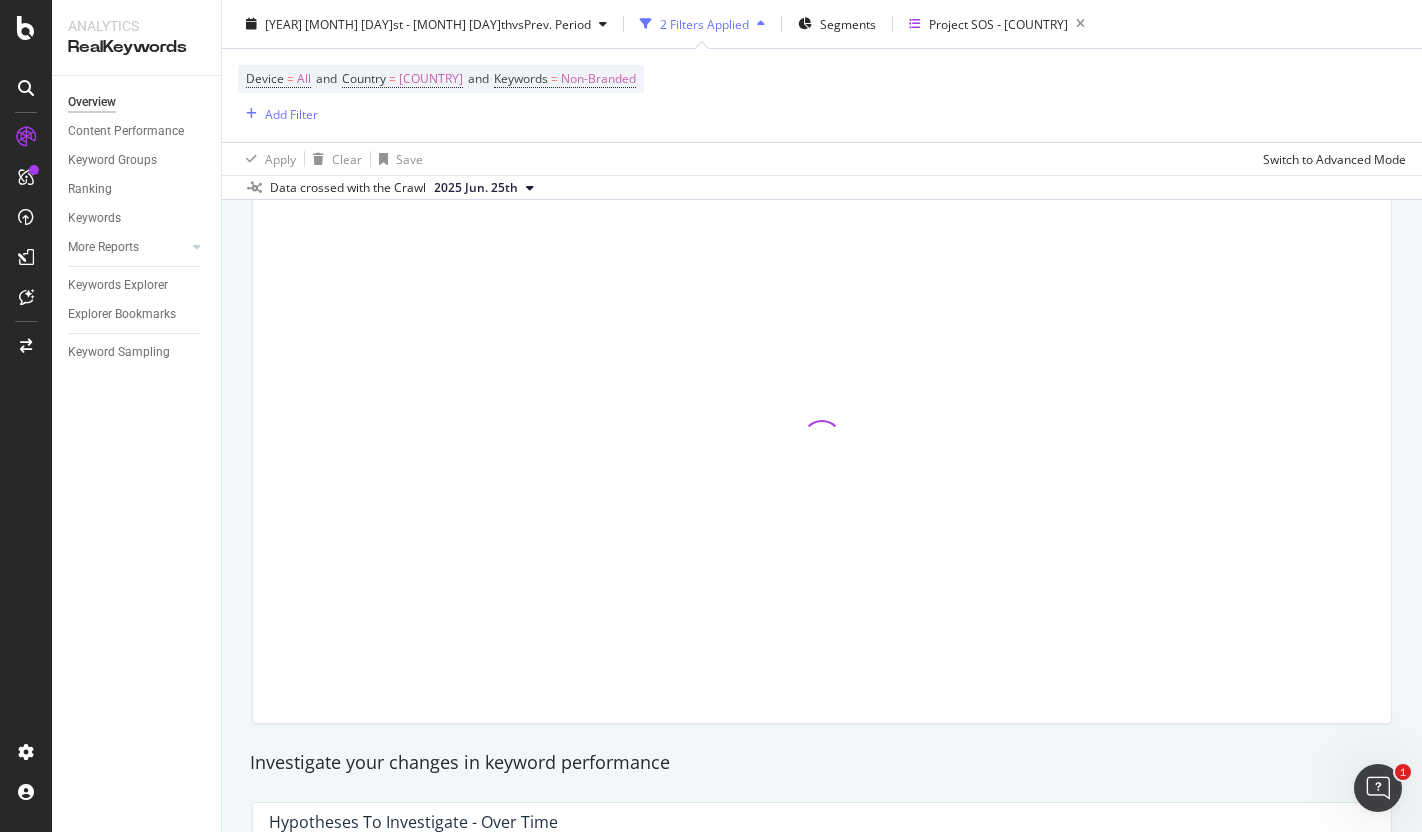 scroll, scrollTop: 0, scrollLeft: 0, axis: both 